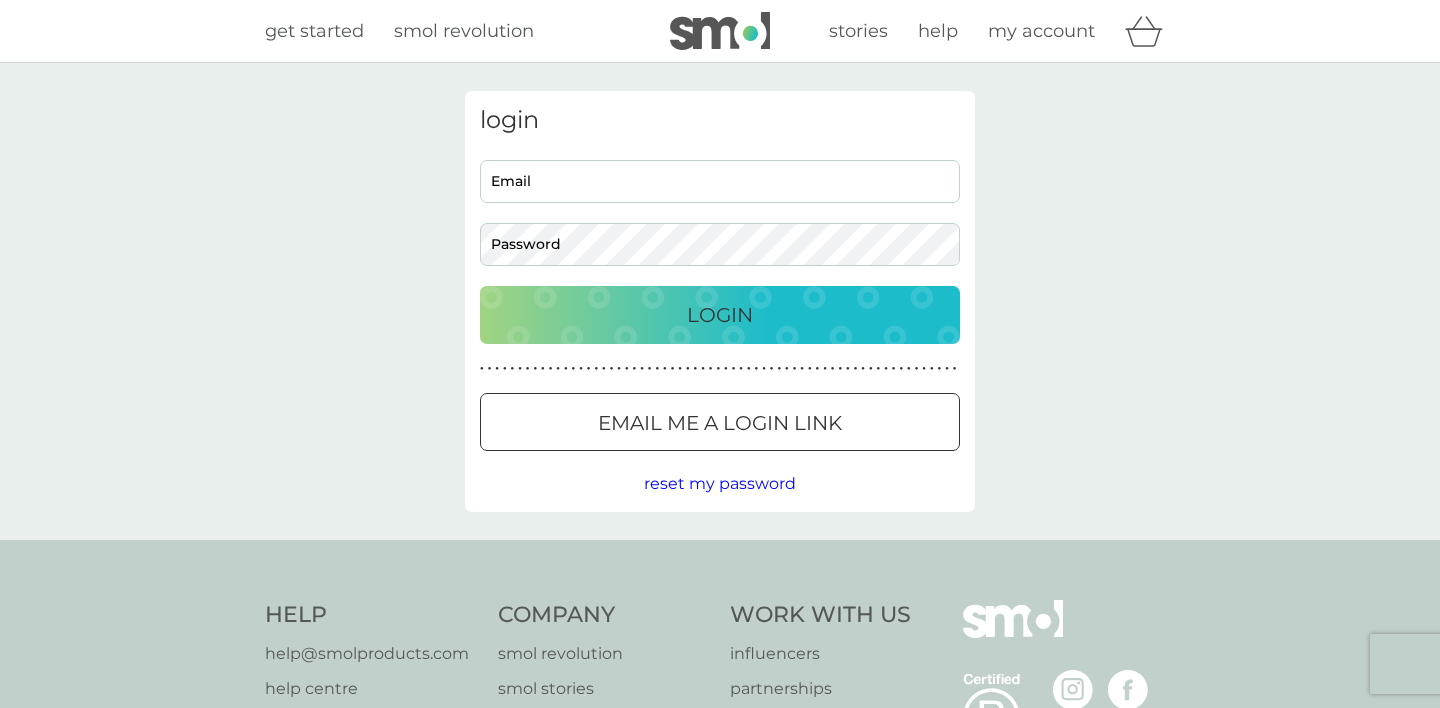 scroll, scrollTop: 0, scrollLeft: 0, axis: both 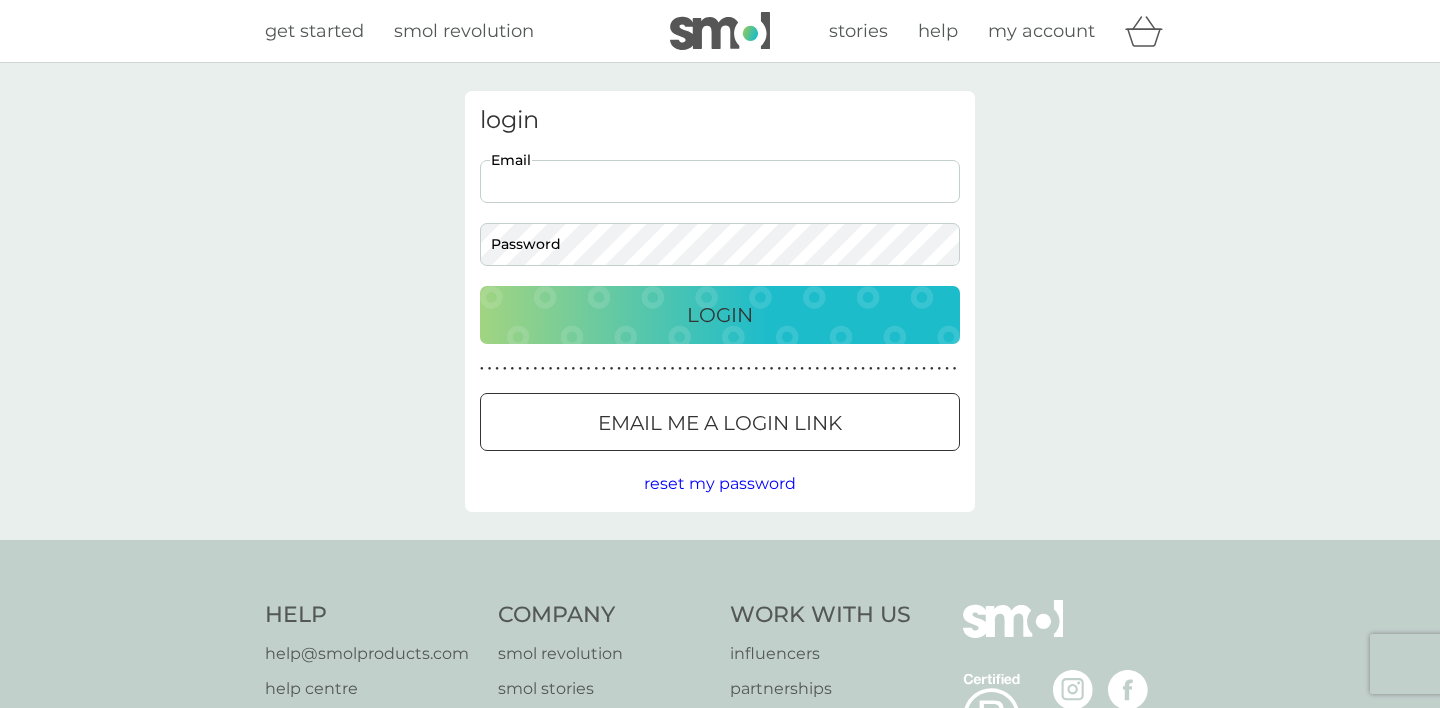 type on "[EMAIL]" 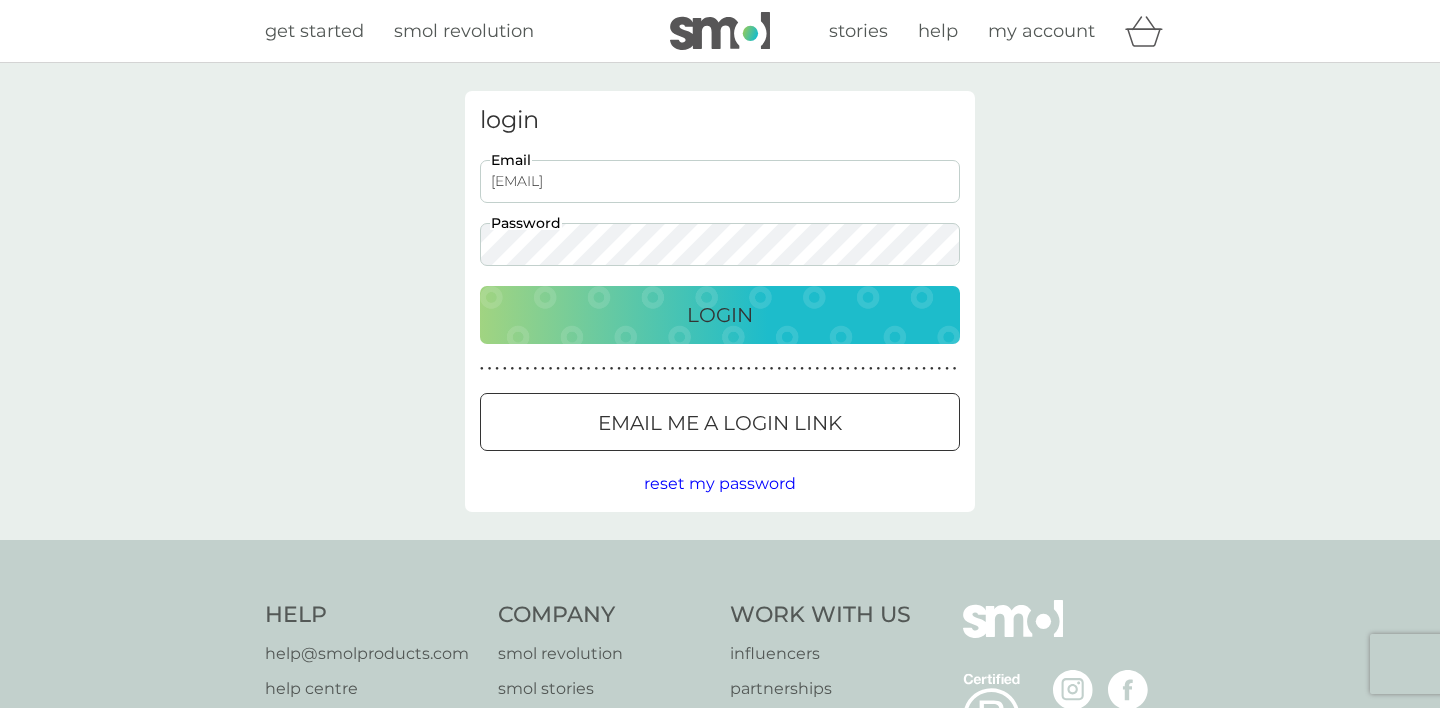 click on "Login" at bounding box center (720, 315) 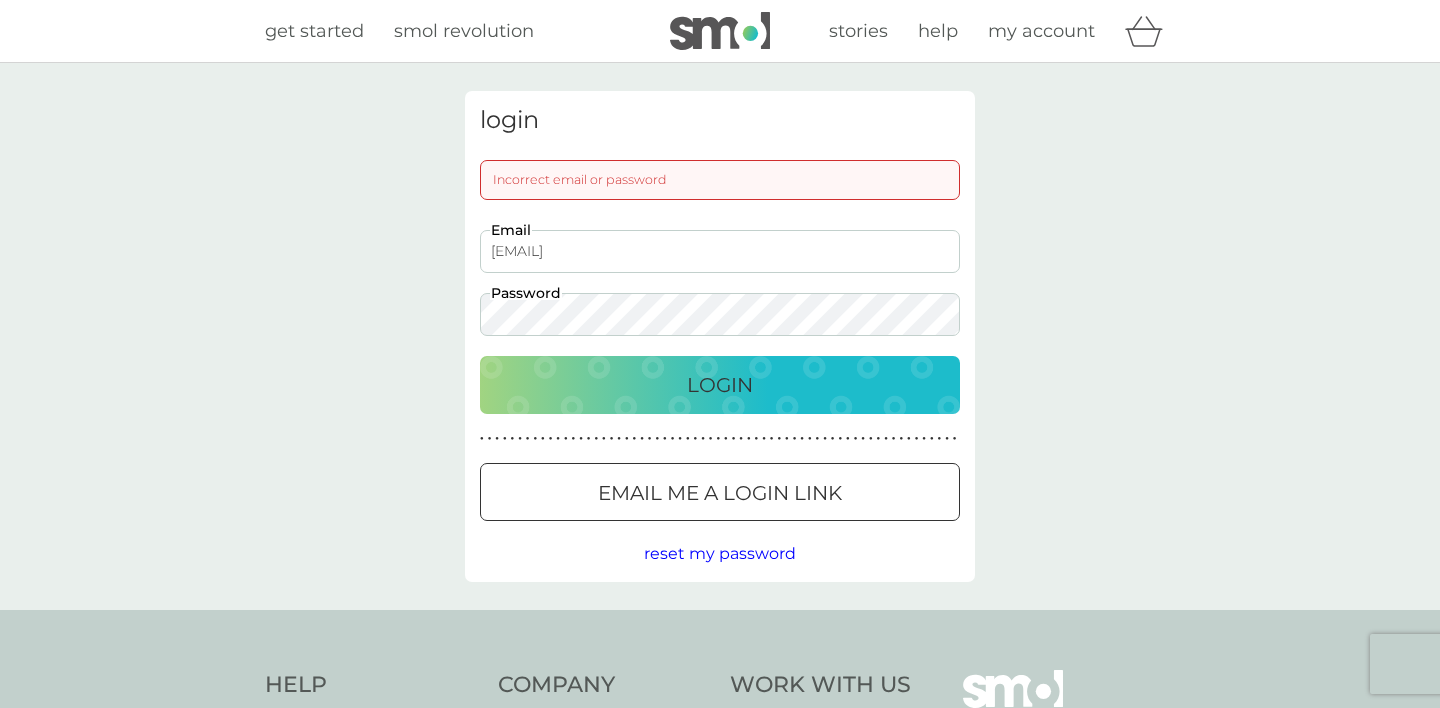click on "Email me a login link" at bounding box center [720, 492] 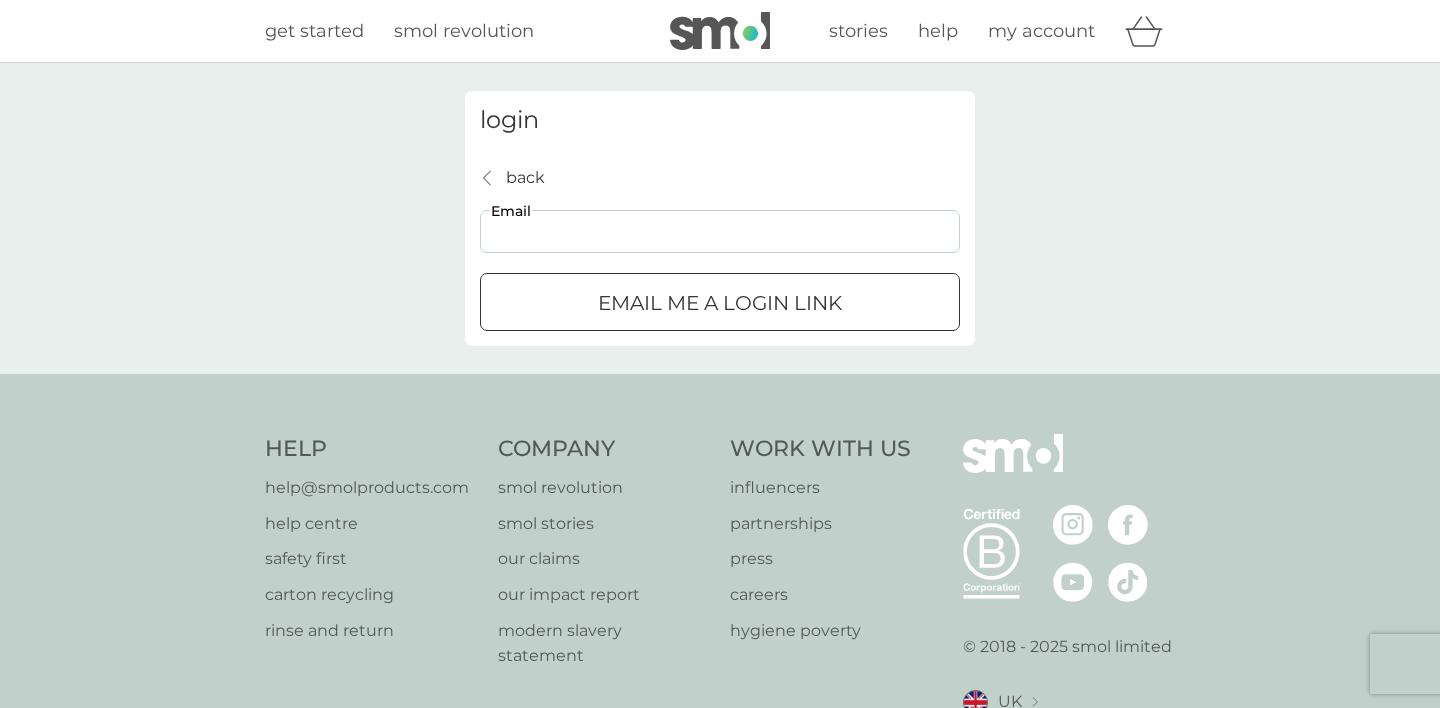 click on "Email" at bounding box center (720, 231) 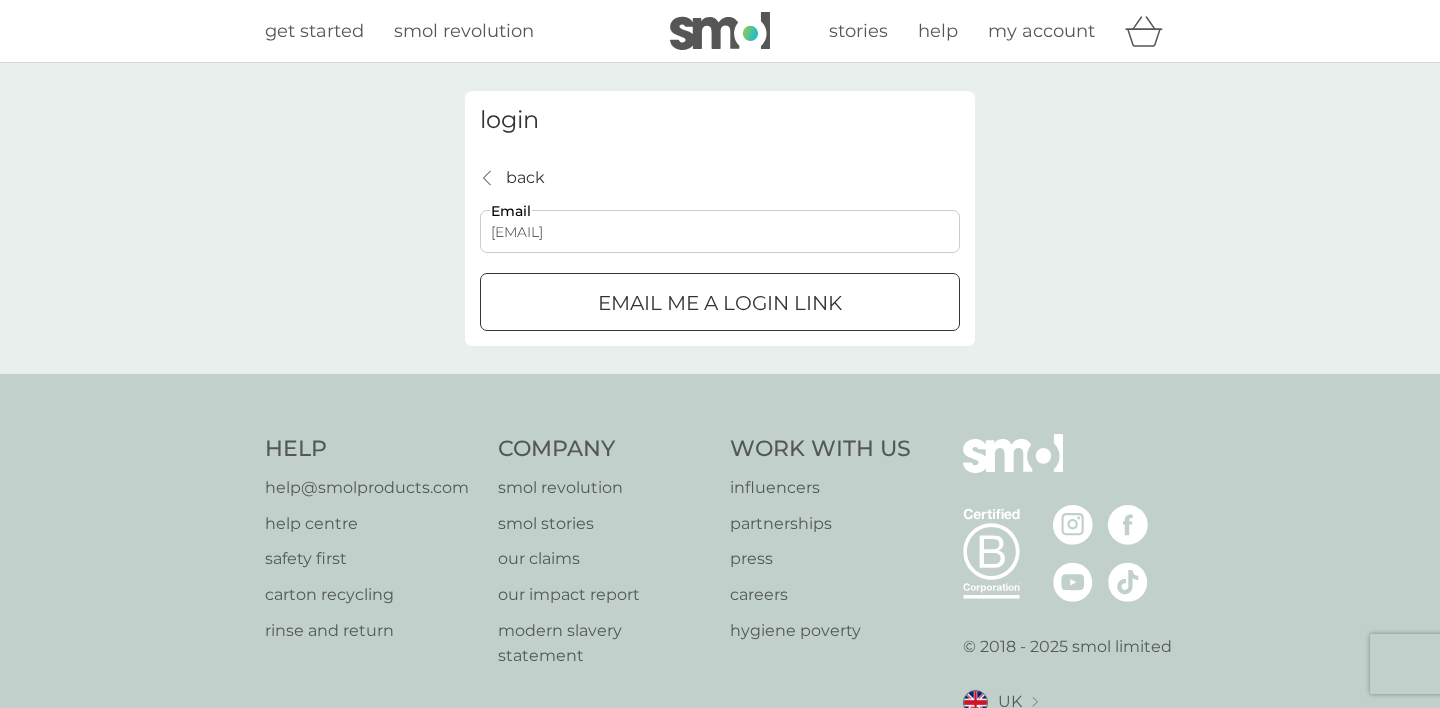 click on "Email me a login link" at bounding box center (720, 302) 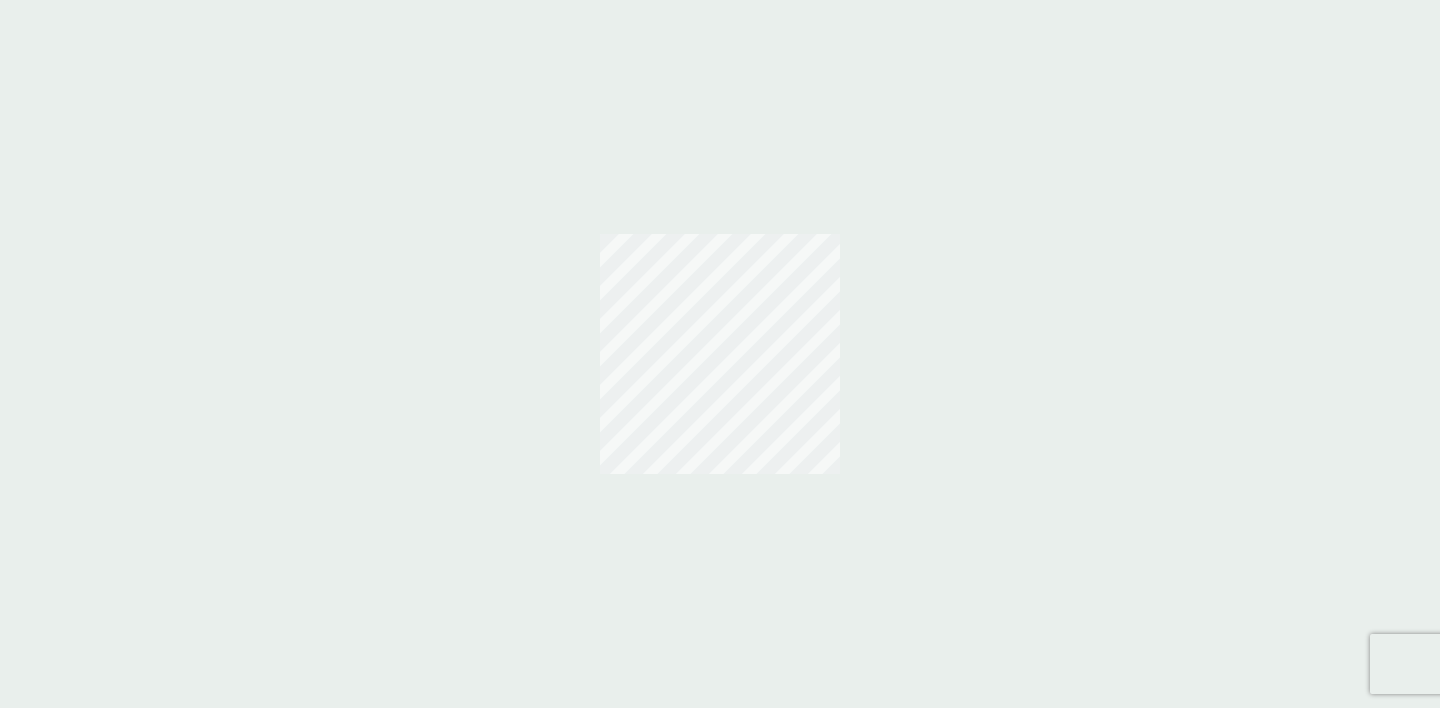 scroll, scrollTop: 0, scrollLeft: 0, axis: both 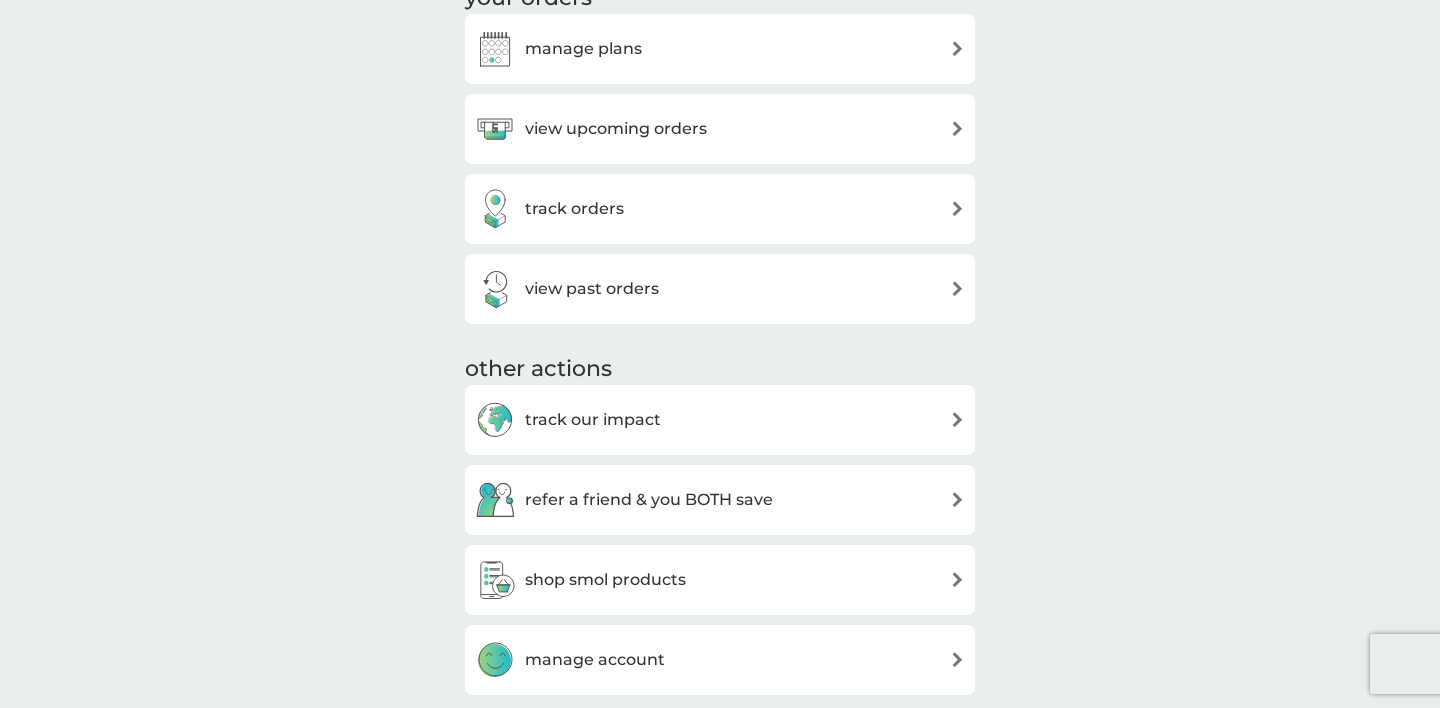 click on "manage plans" at bounding box center [720, 49] 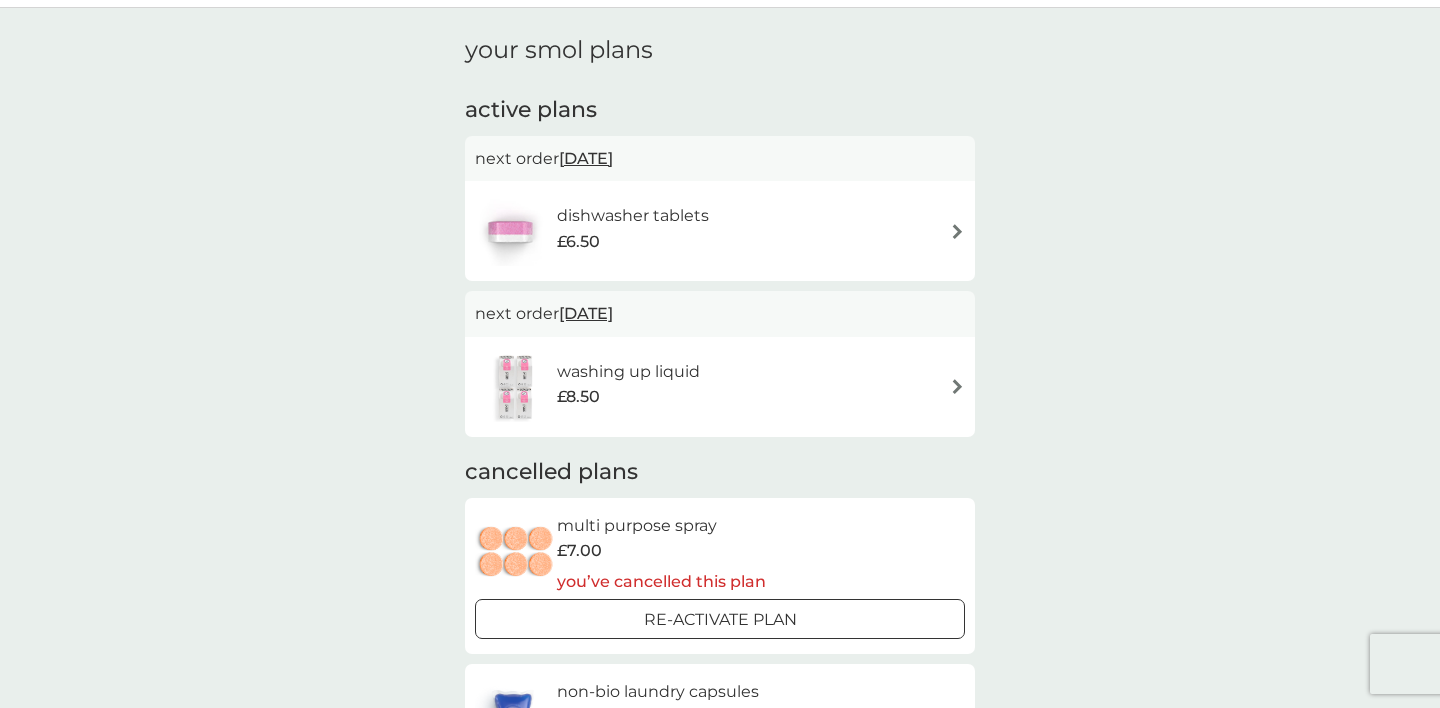 scroll, scrollTop: 0, scrollLeft: 0, axis: both 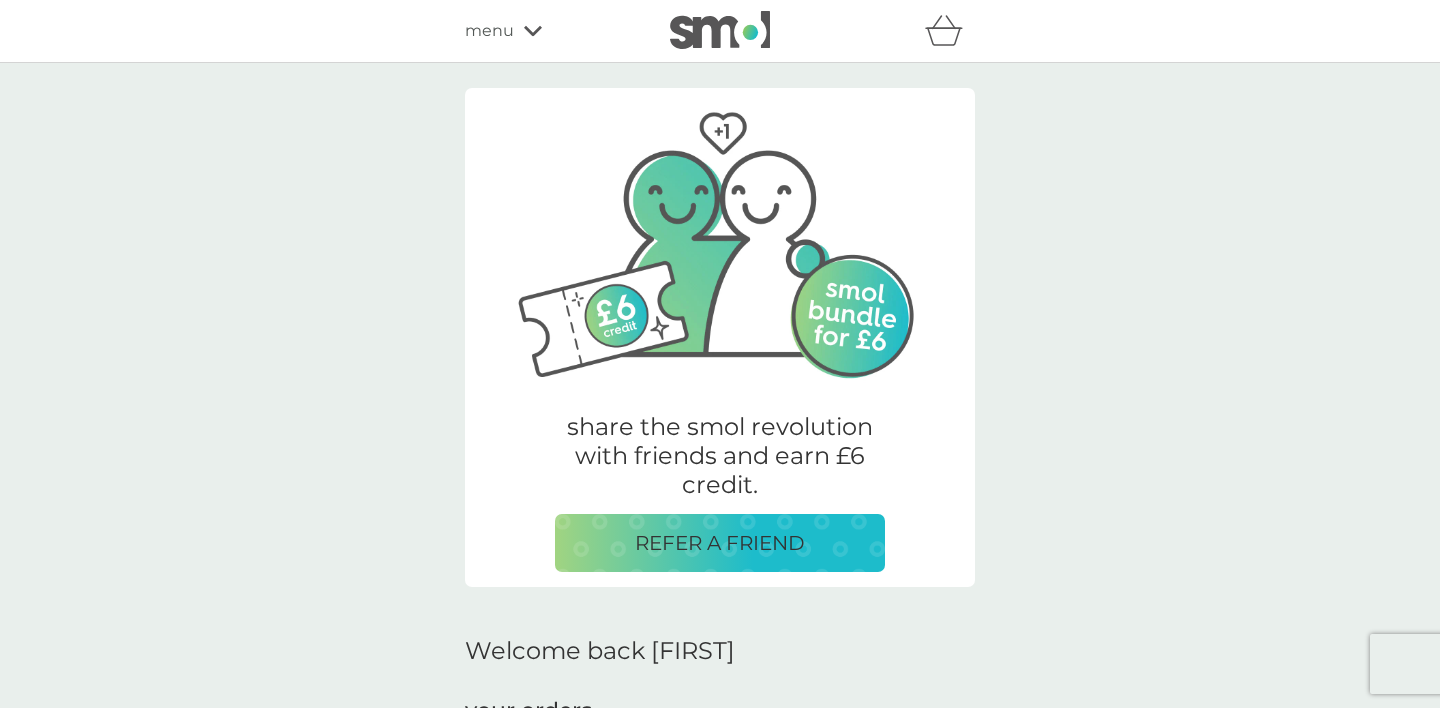 click on "menu" at bounding box center [550, 31] 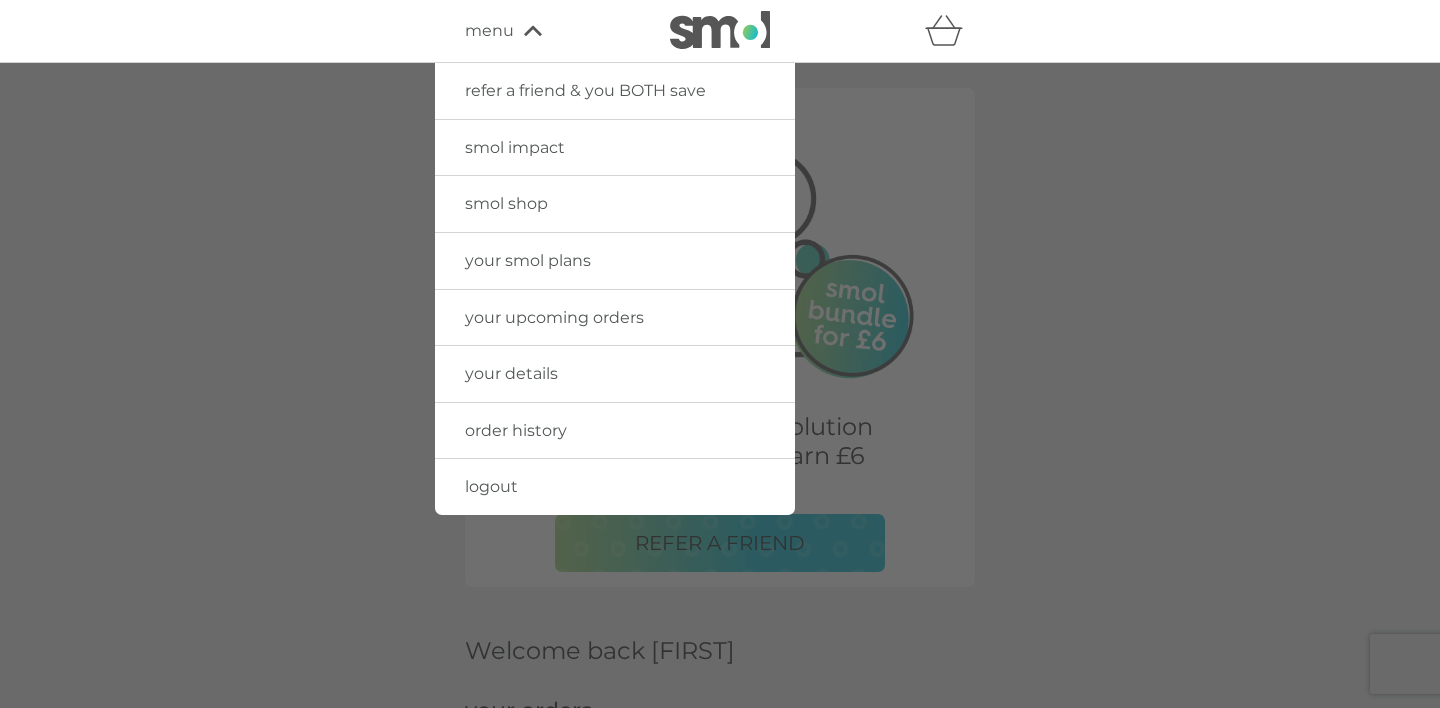 click on "your details" at bounding box center (511, 373) 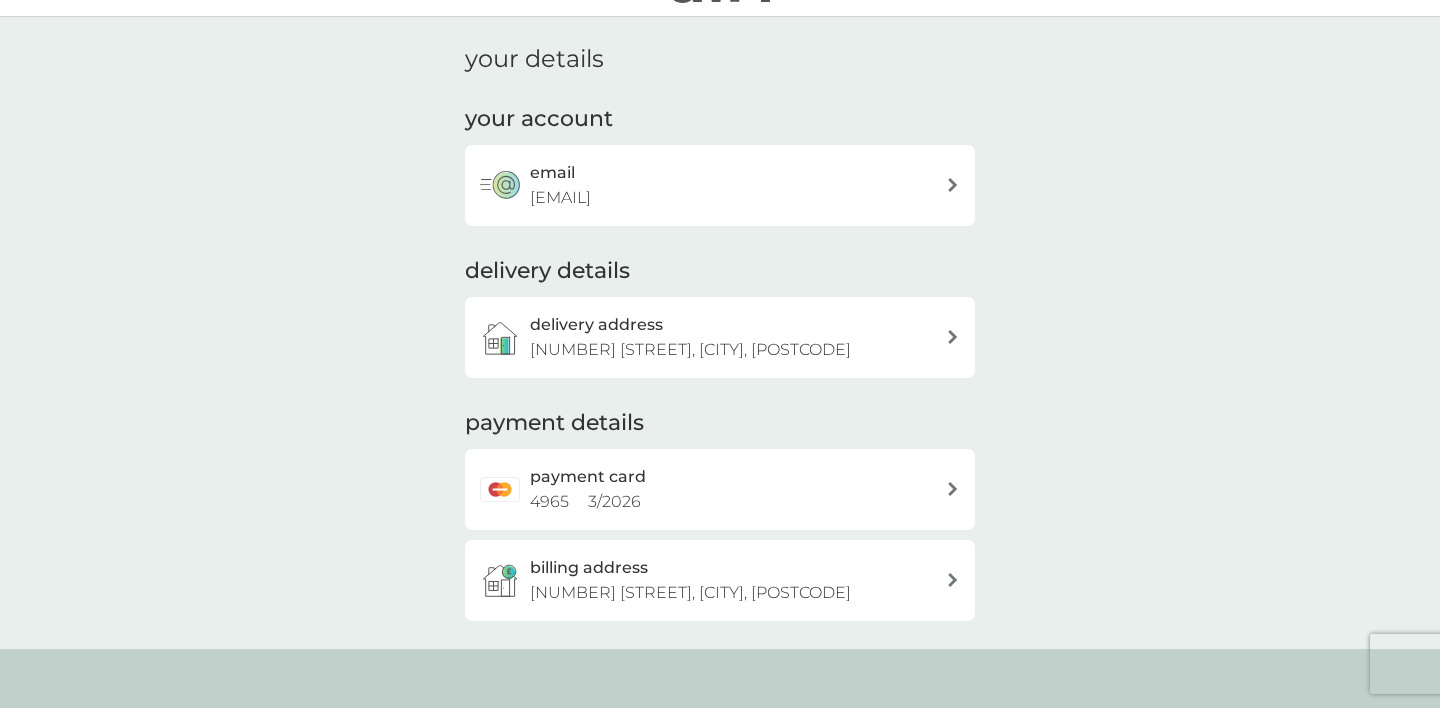 scroll, scrollTop: 47, scrollLeft: 0, axis: vertical 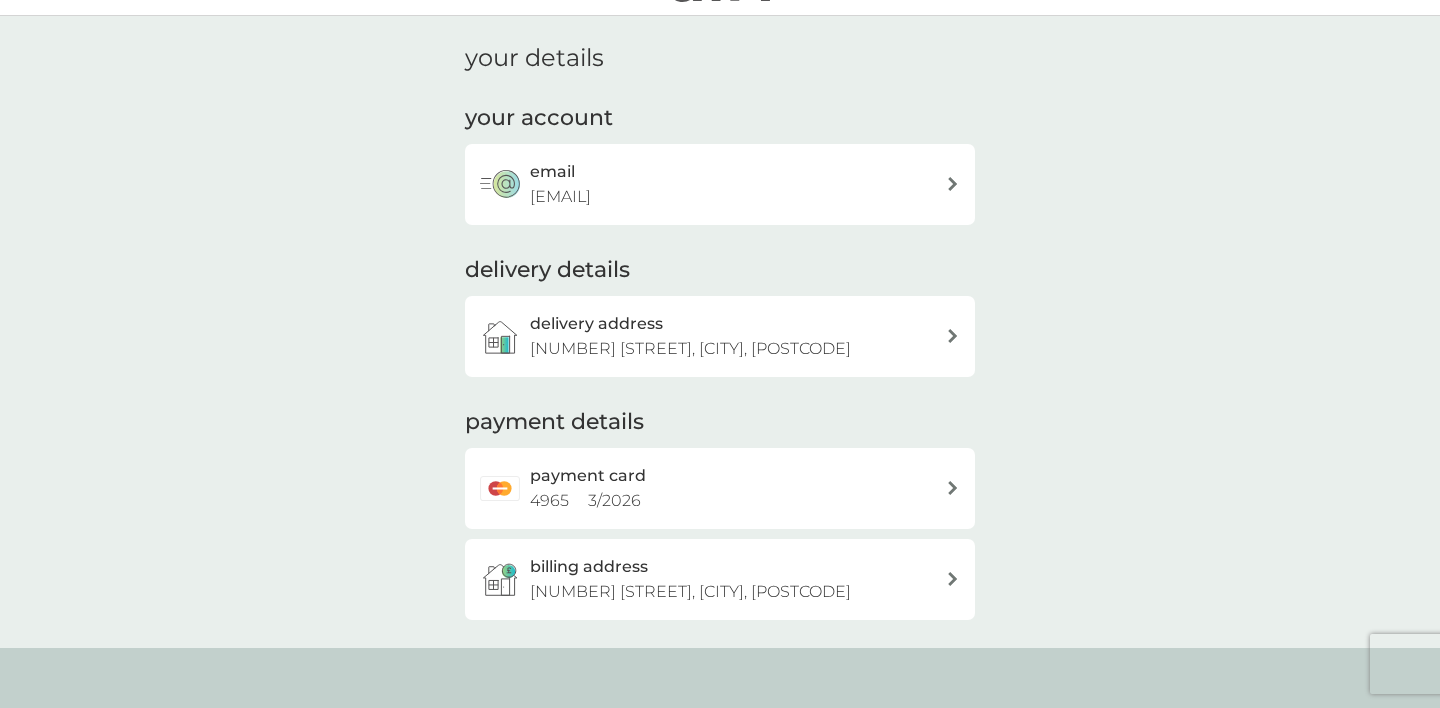 click on "delivery address [NUMBER] [STREET], [CITY], [POSTCODE]" at bounding box center [738, 336] 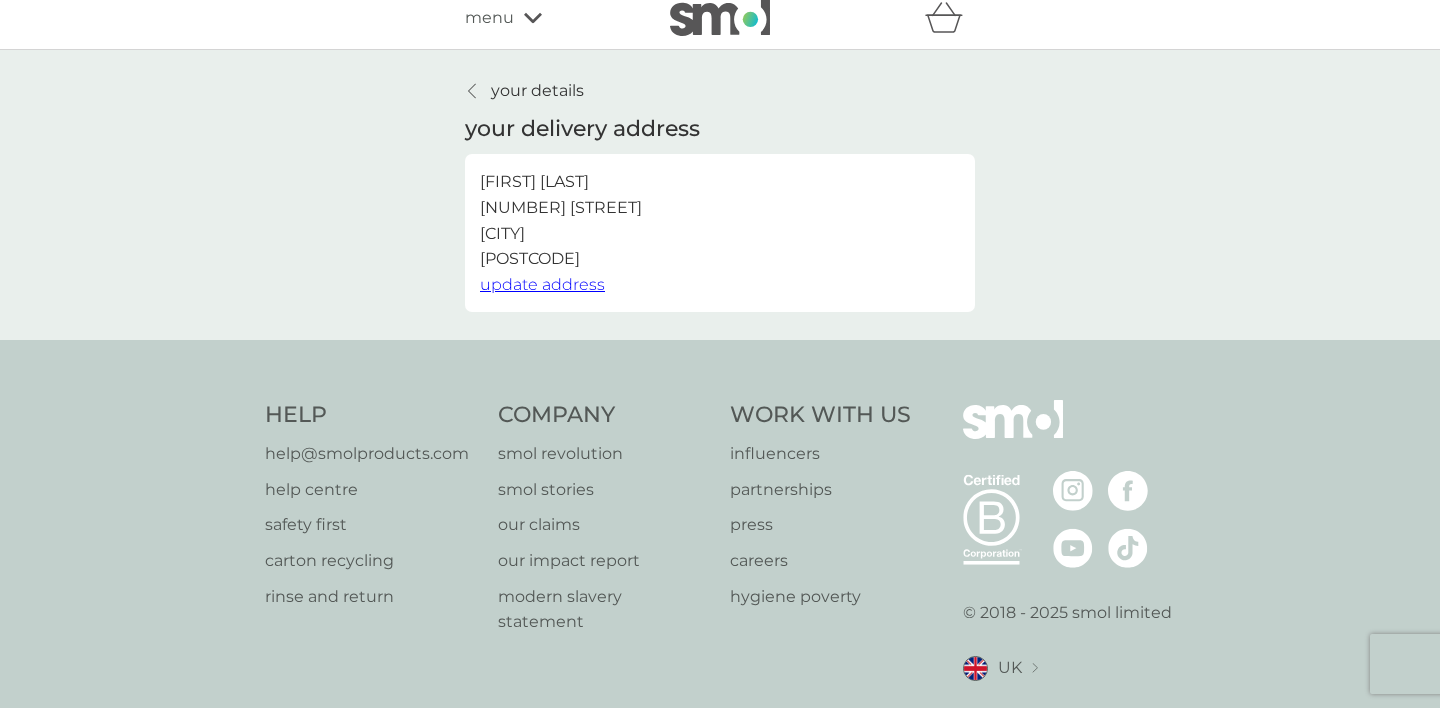 scroll, scrollTop: 19, scrollLeft: 0, axis: vertical 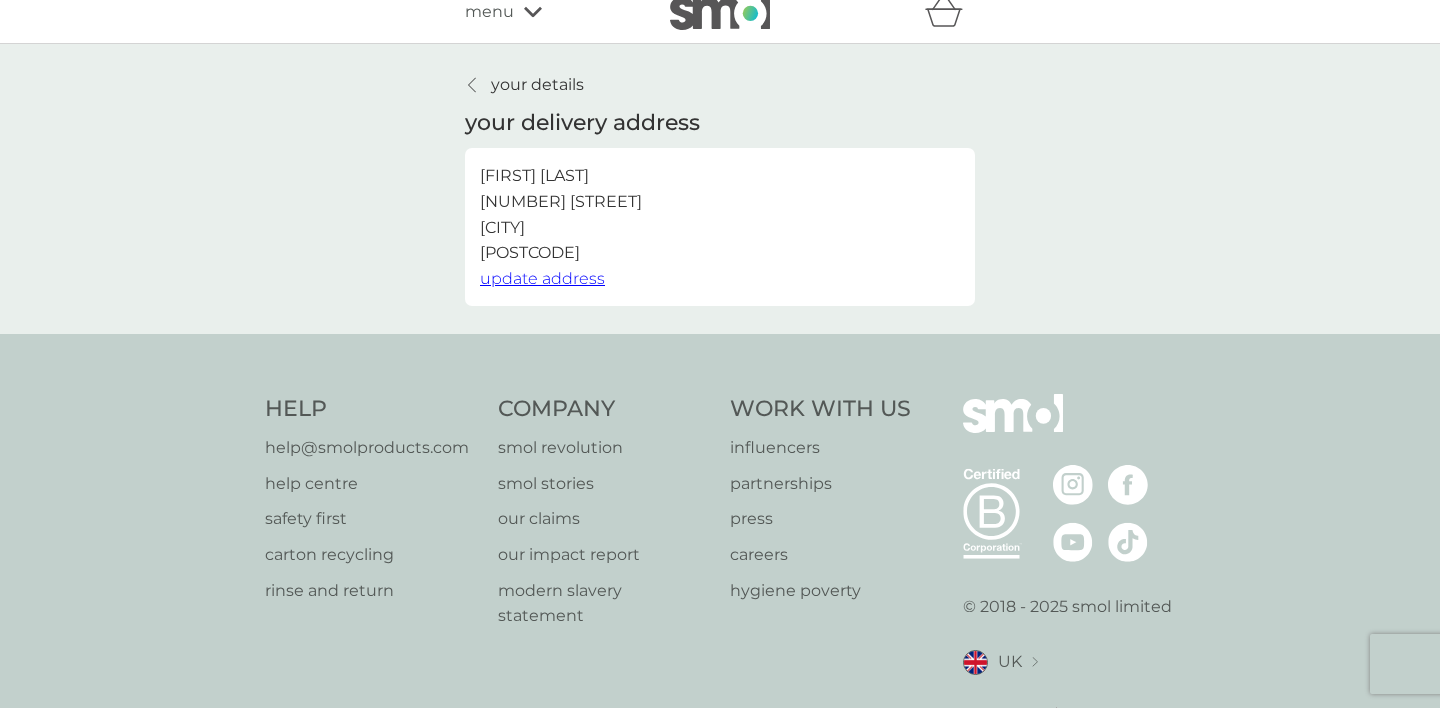 click on "update address" at bounding box center (542, 278) 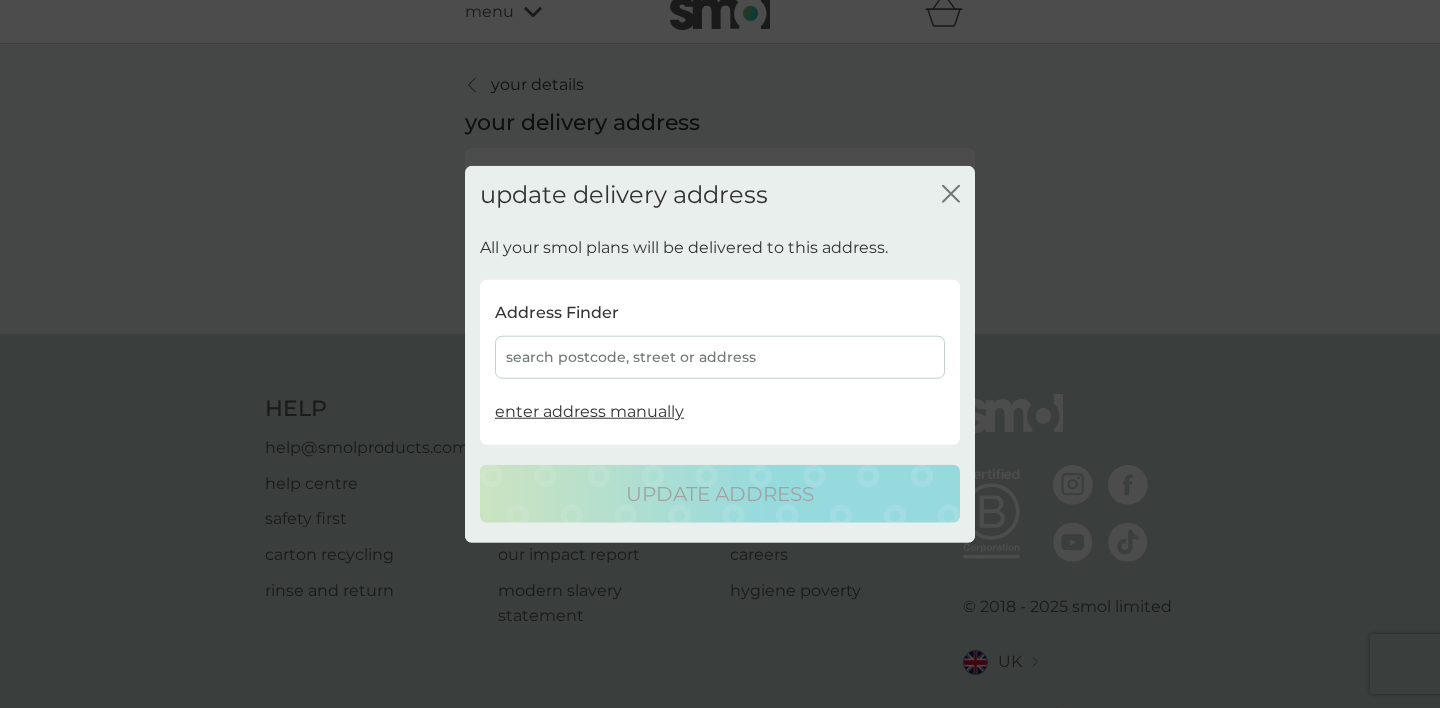 click on "search postcode, street or address" at bounding box center (720, 357) 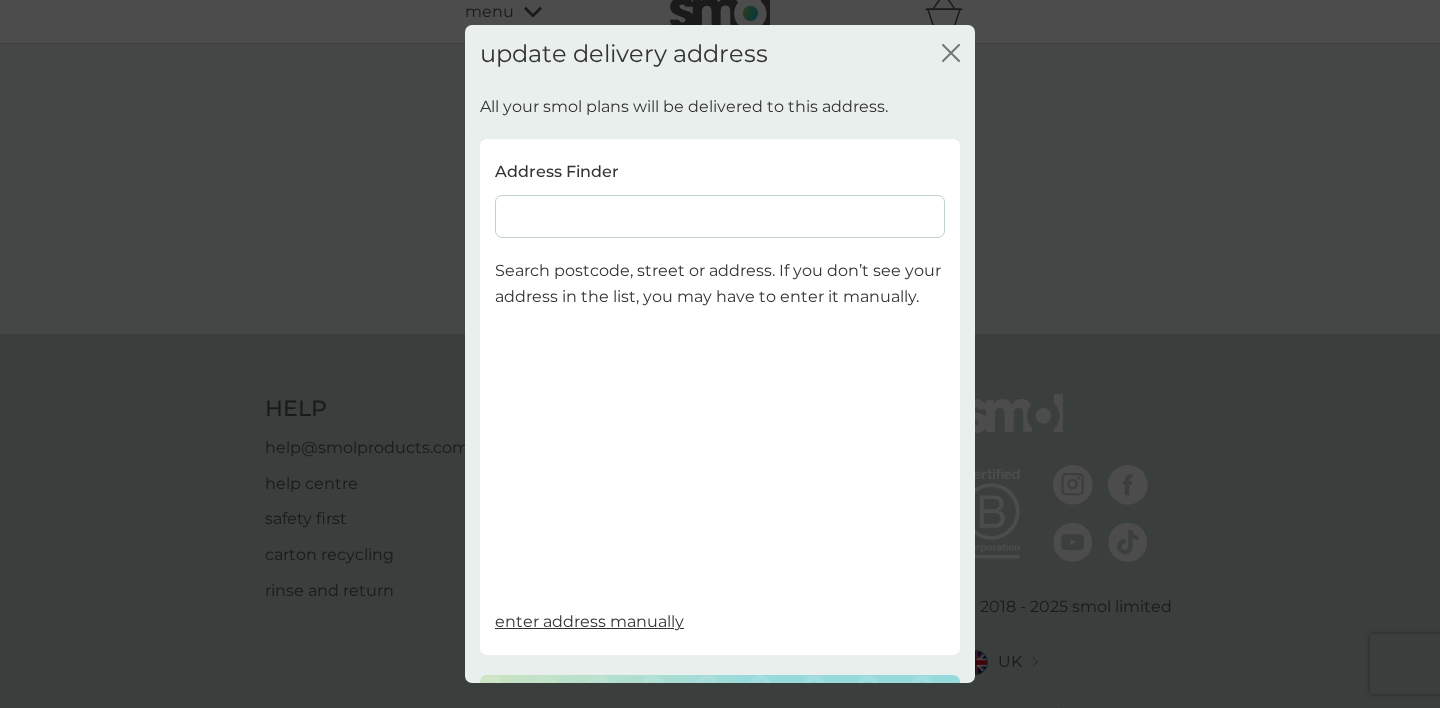 click at bounding box center [720, 216] 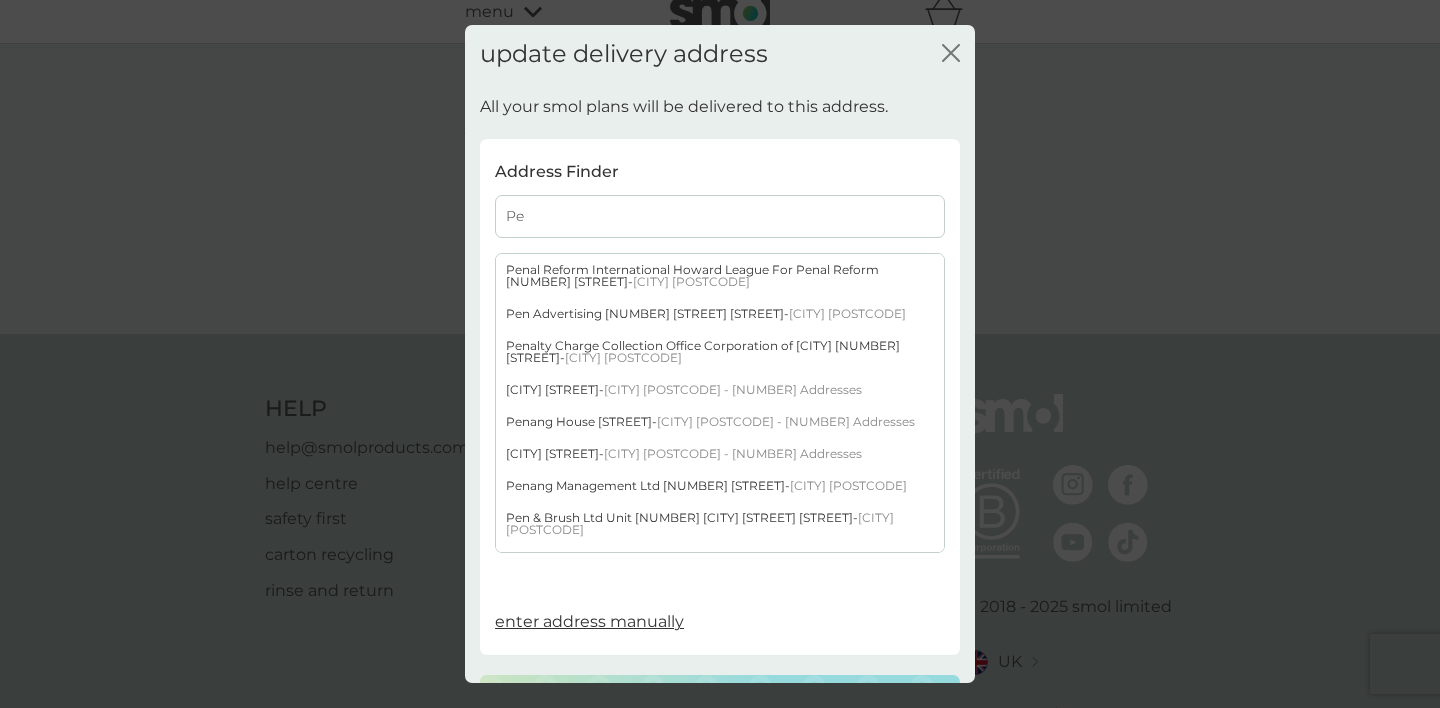 type on "P" 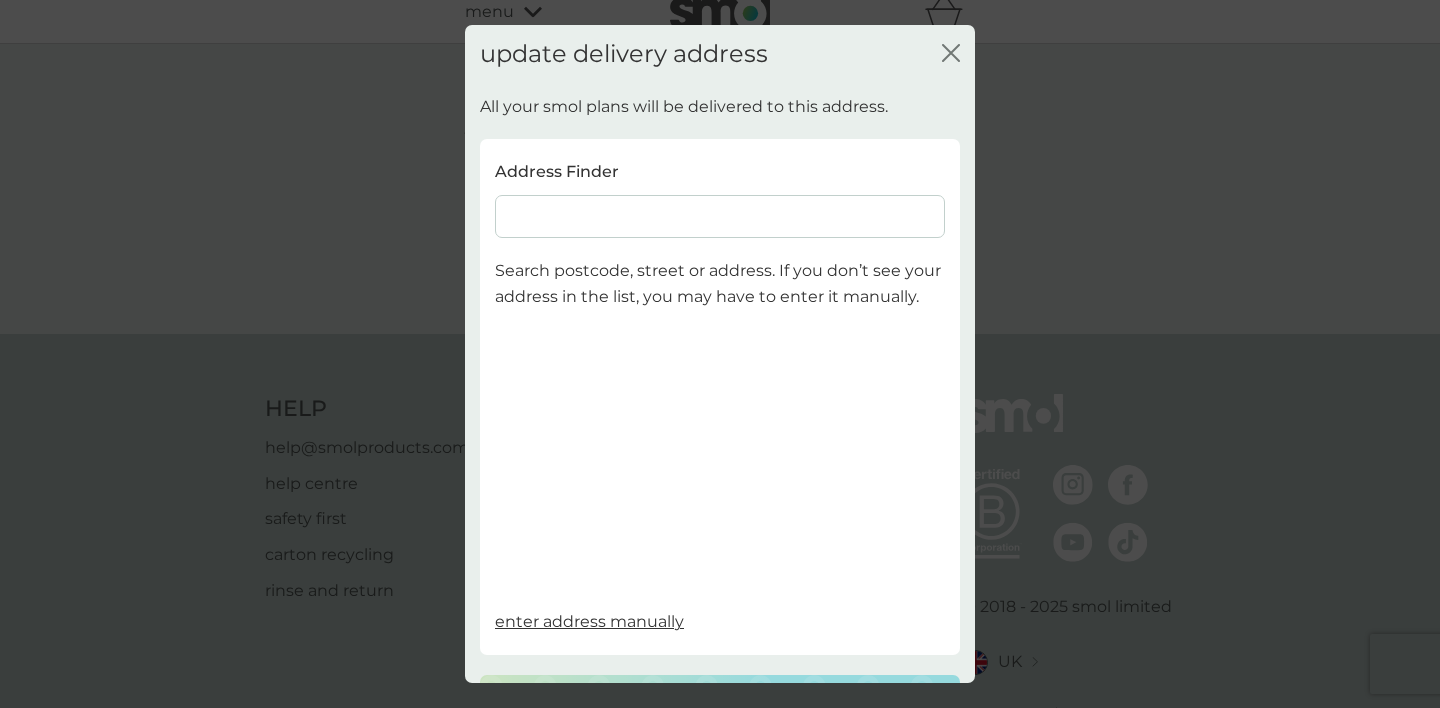 paste on "[POSTCODE]" 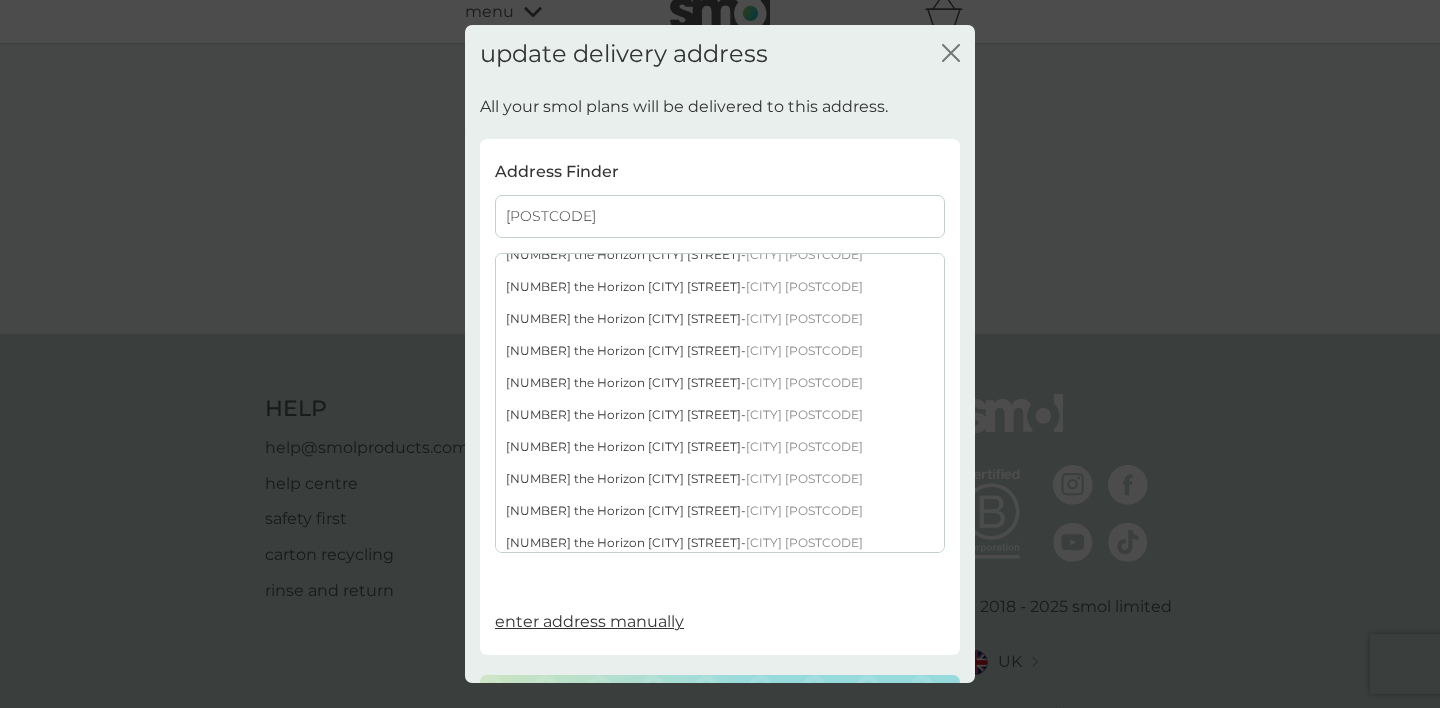 scroll, scrollTop: 290, scrollLeft: 0, axis: vertical 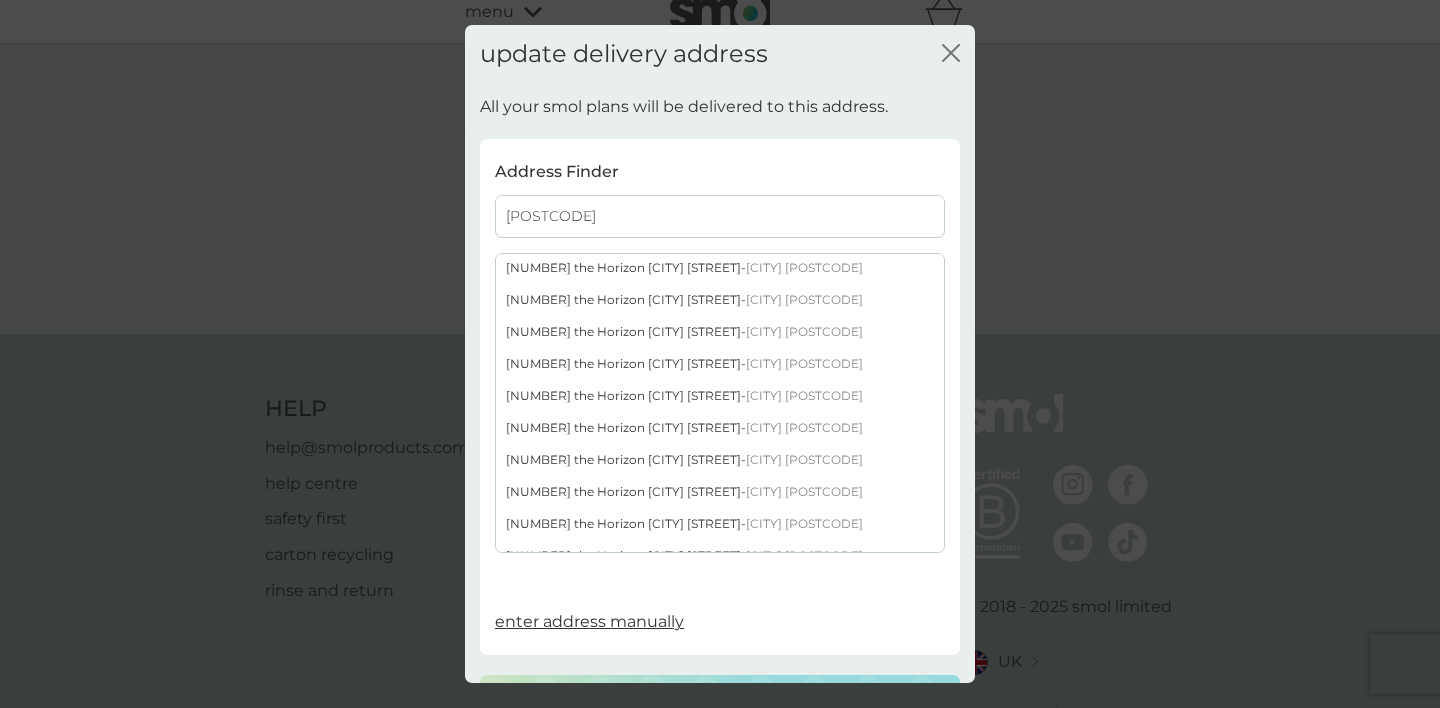 type on "[POSTCODE]" 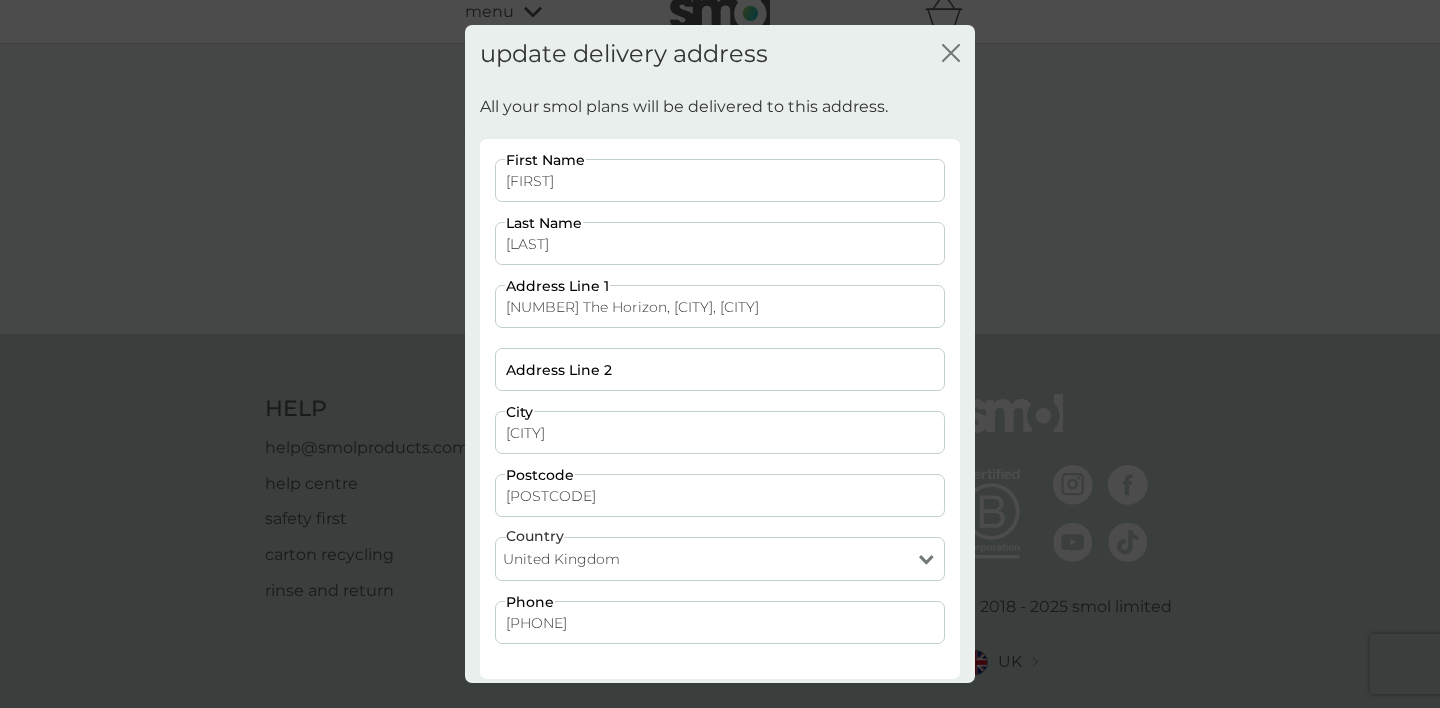 scroll, scrollTop: 93, scrollLeft: 0, axis: vertical 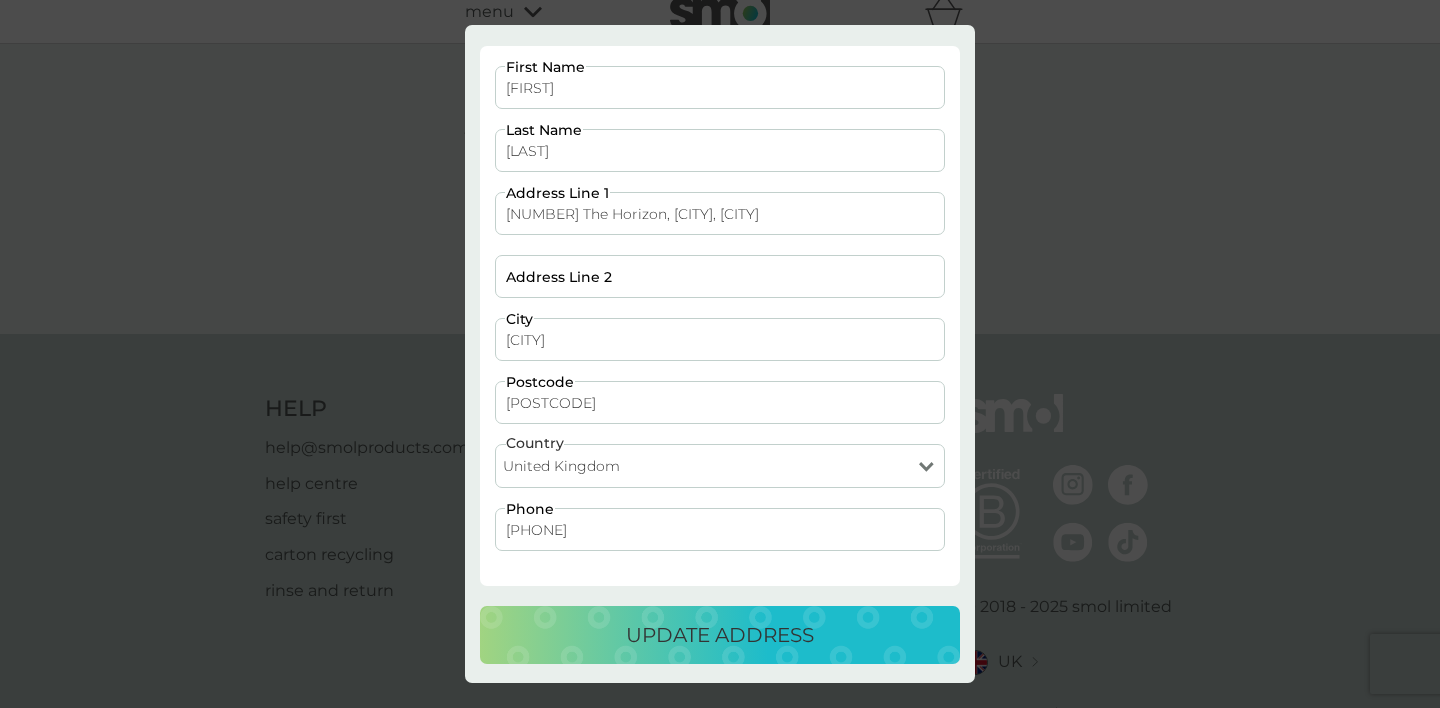 click on "update address" at bounding box center (720, 635) 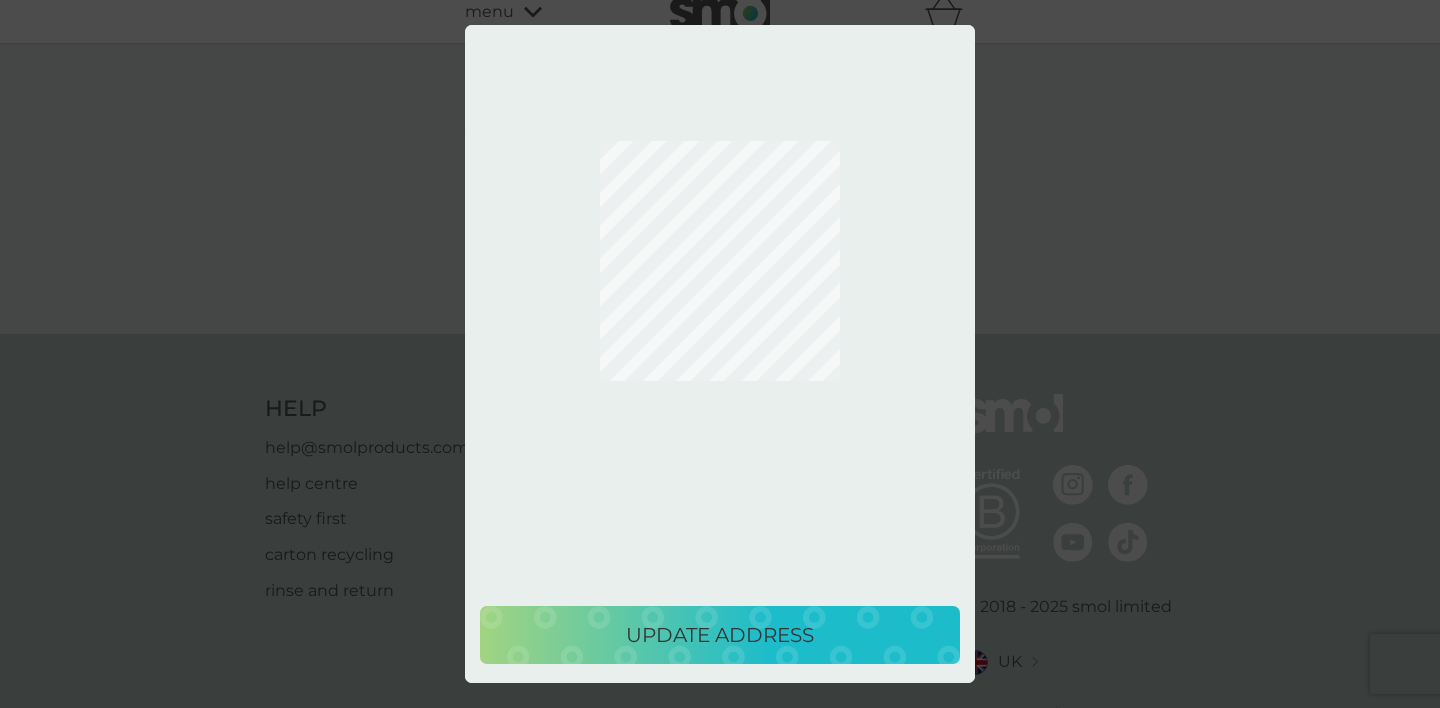 scroll, scrollTop: 0, scrollLeft: 0, axis: both 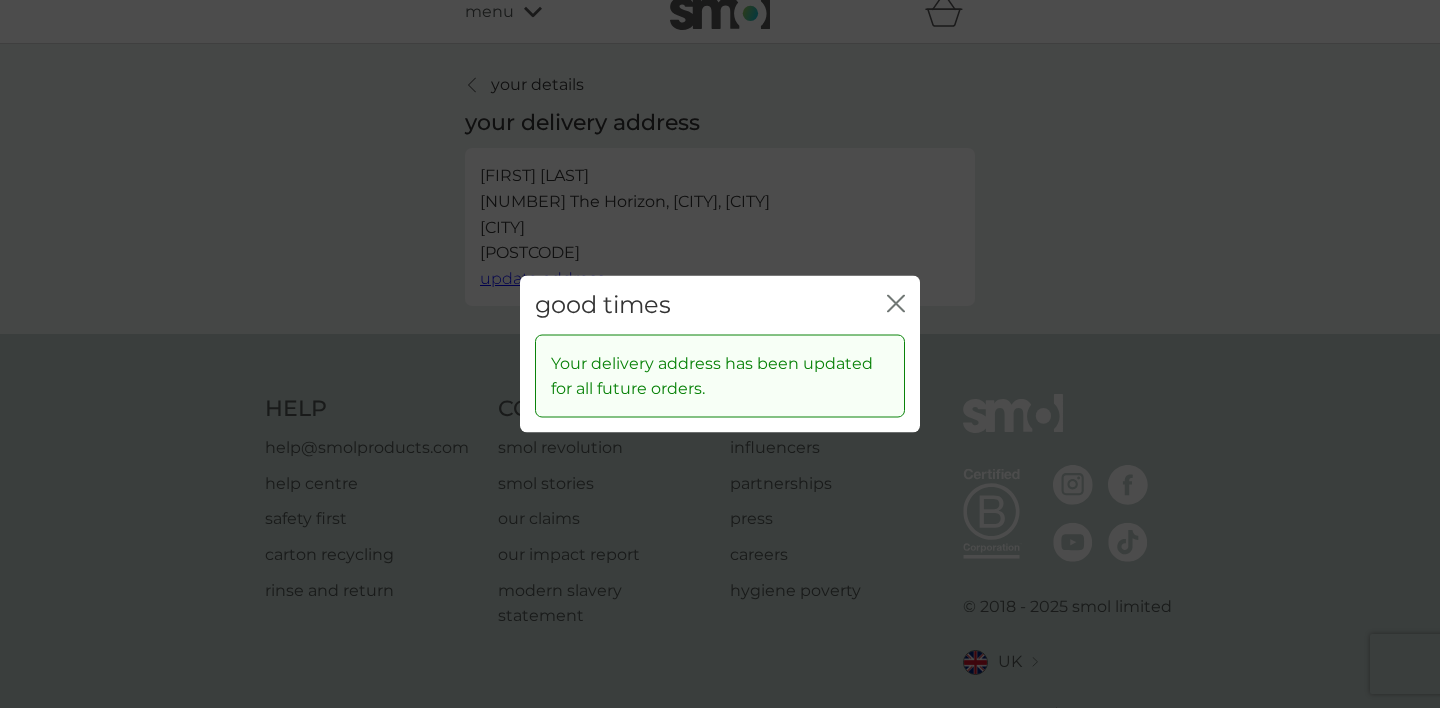 click on "good times close" at bounding box center [720, 305] 